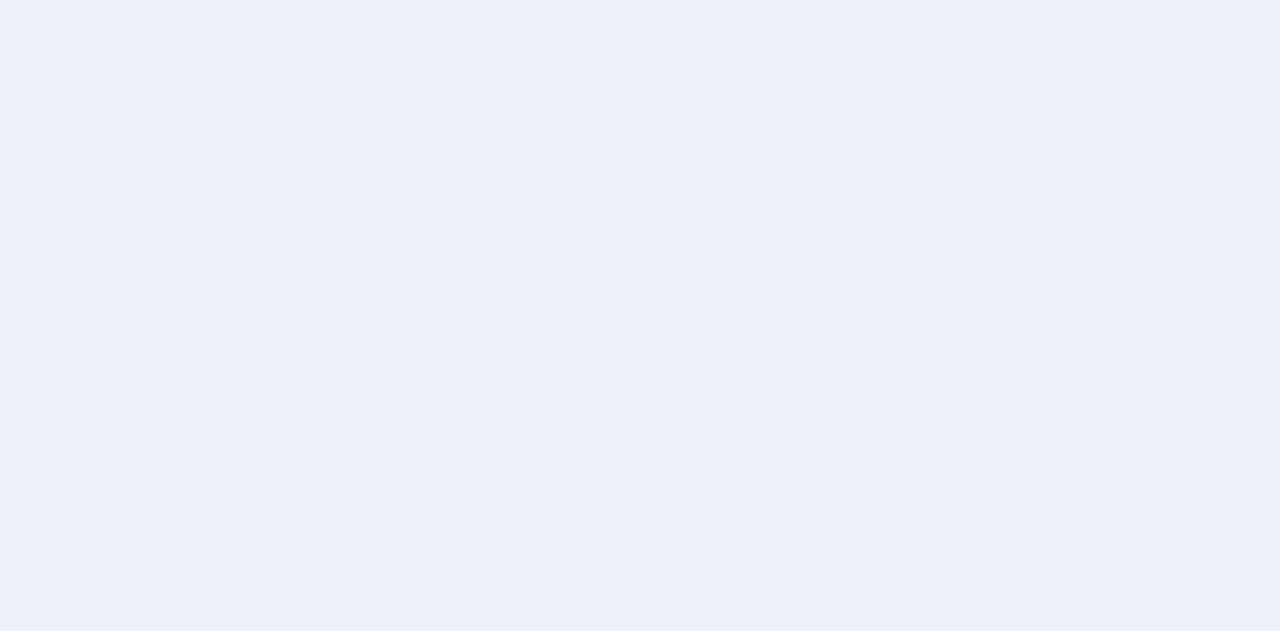 scroll, scrollTop: 0, scrollLeft: 0, axis: both 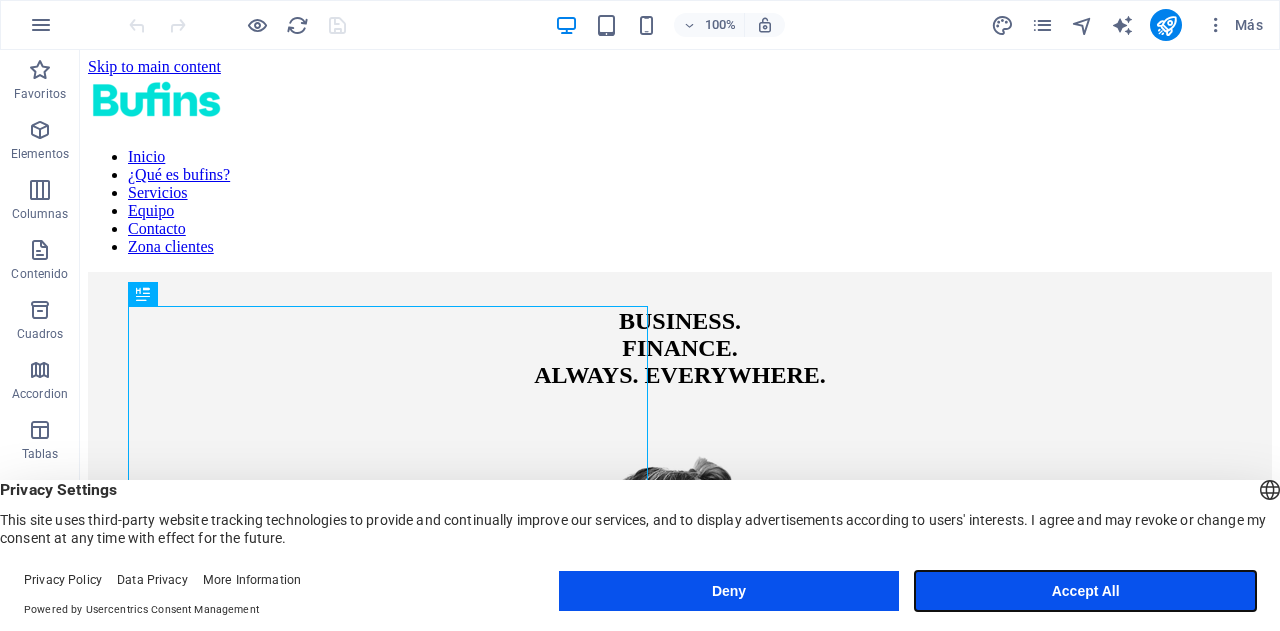 click on "Accept All" at bounding box center (1085, 591) 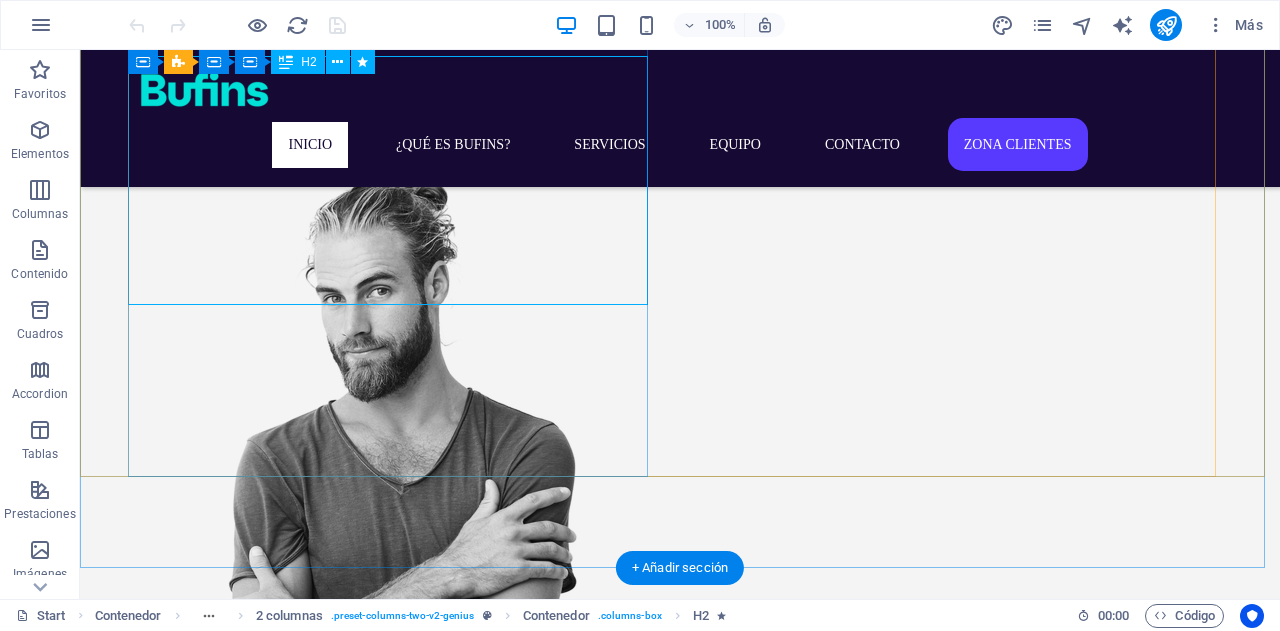scroll, scrollTop: 0, scrollLeft: 0, axis: both 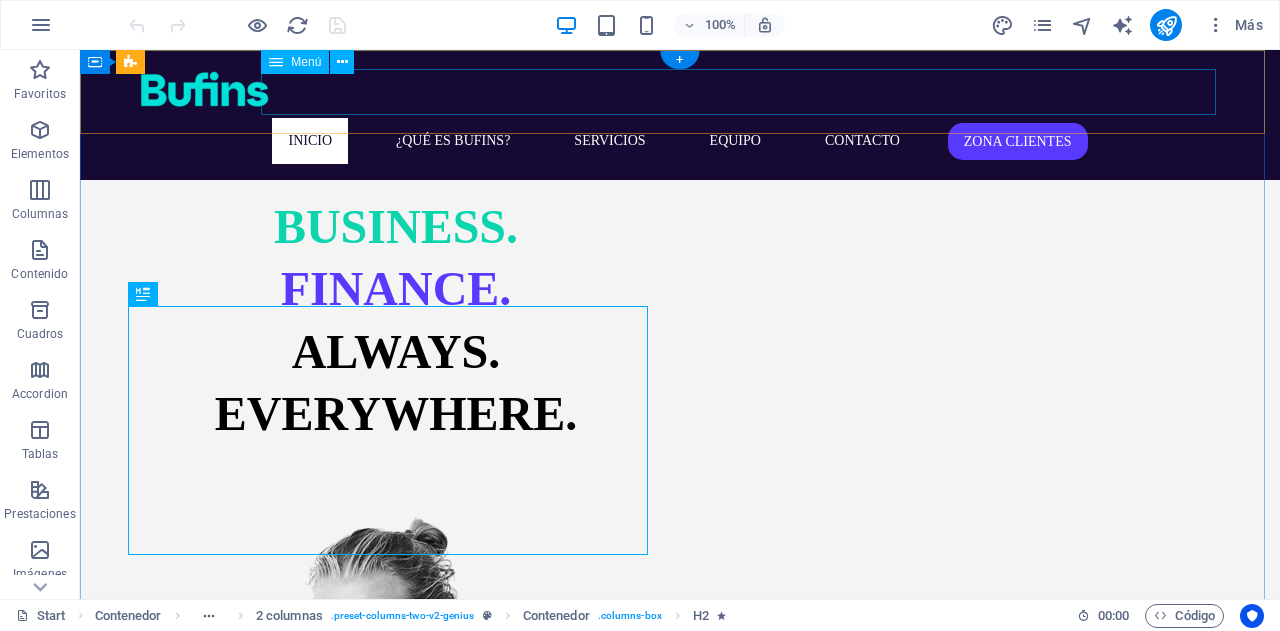 click on "Inicio ¿Qué es bufins? Servicios Equipo Contacto Zona clientes" at bounding box center (680, 141) 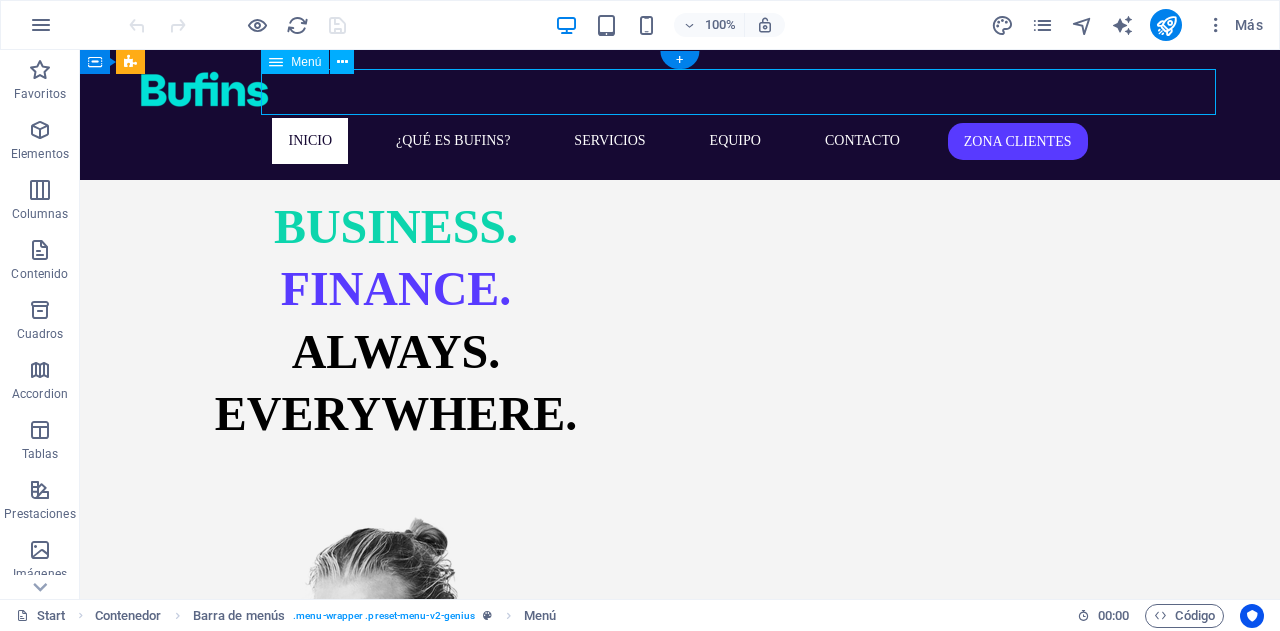 click on "Inicio ¿Qué es bufins? Servicios Equipo Contacto Zona clientes" at bounding box center (680, 141) 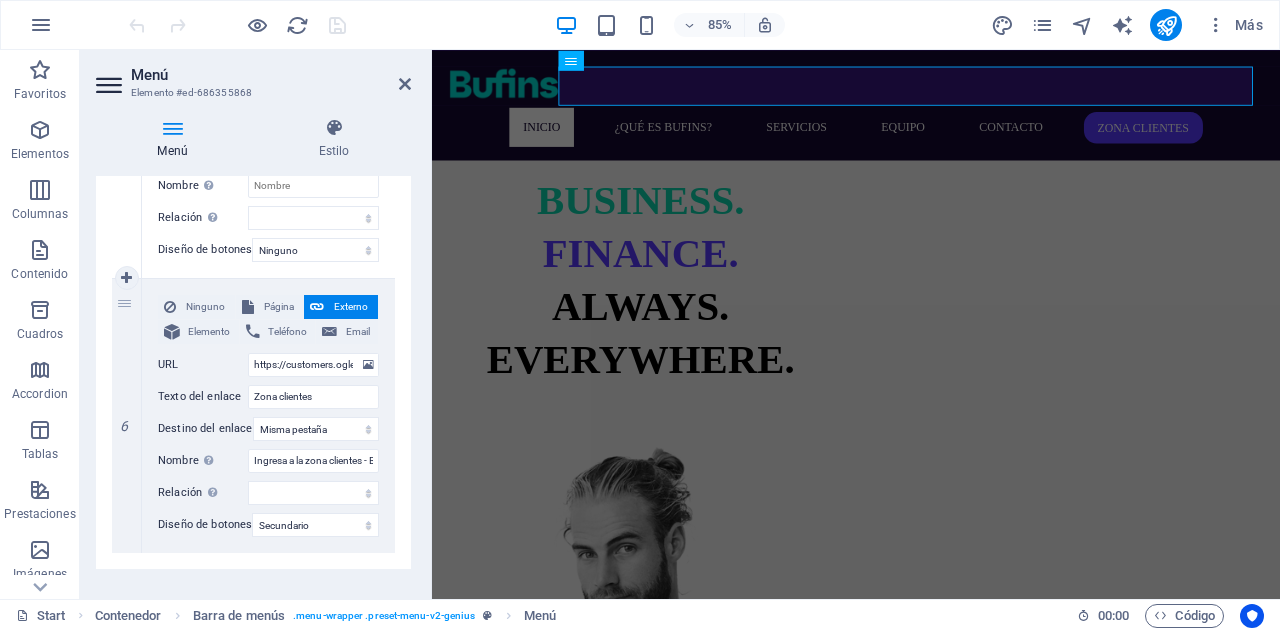 scroll, scrollTop: 1500, scrollLeft: 0, axis: vertical 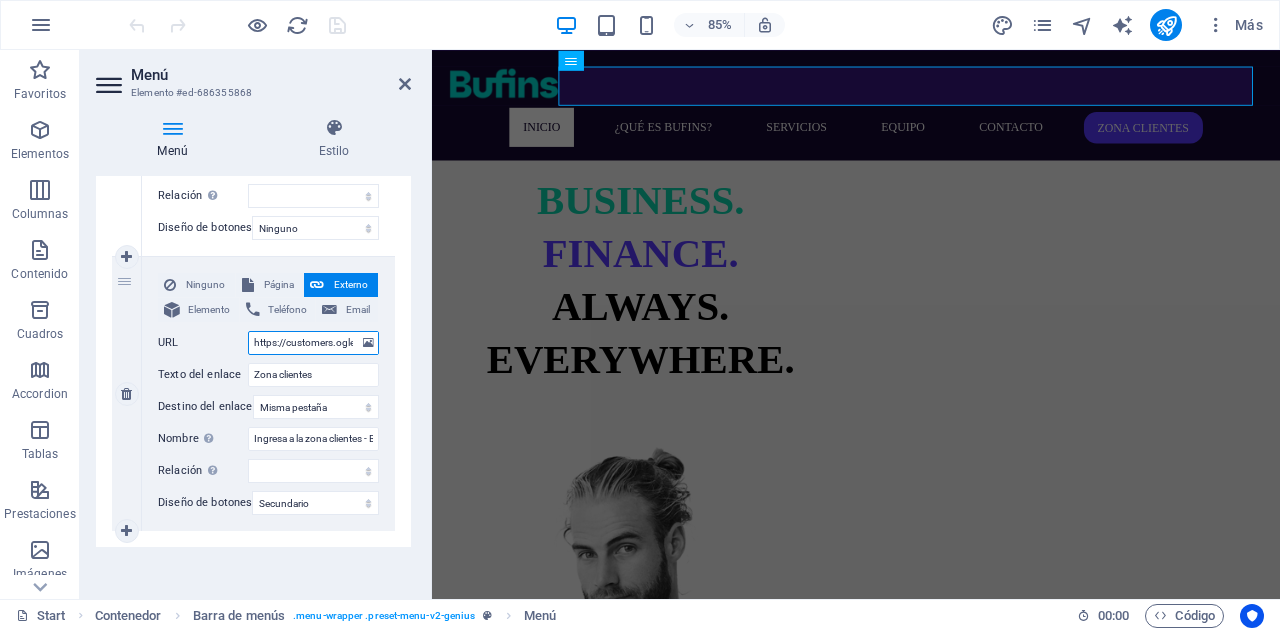 click on "https://customers.oglearning.co/Acceso/Login" at bounding box center (313, 343) 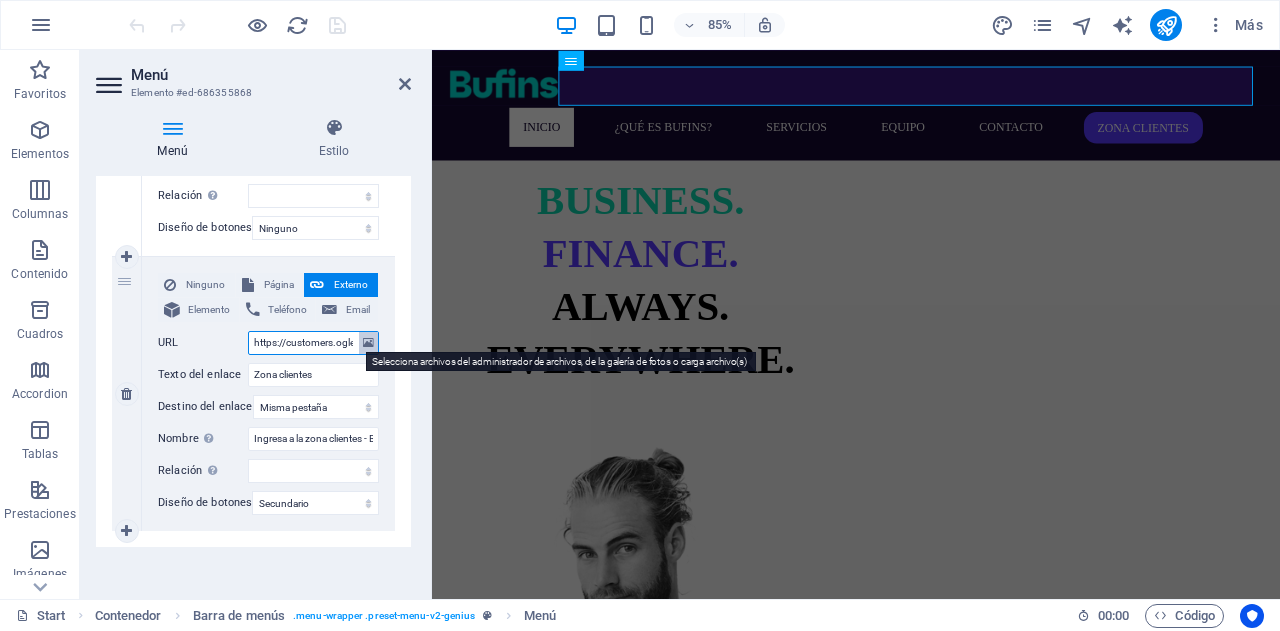scroll, scrollTop: 1515, scrollLeft: 0, axis: vertical 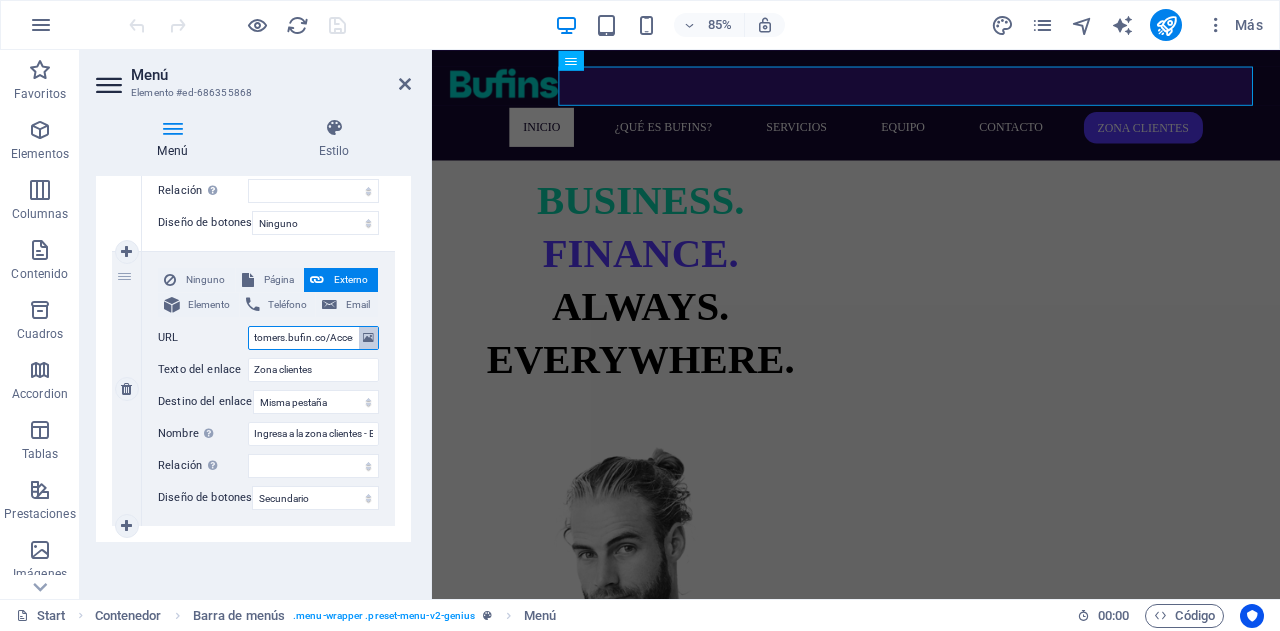 type on "https://customers.bufins.co/Acceso/Login" 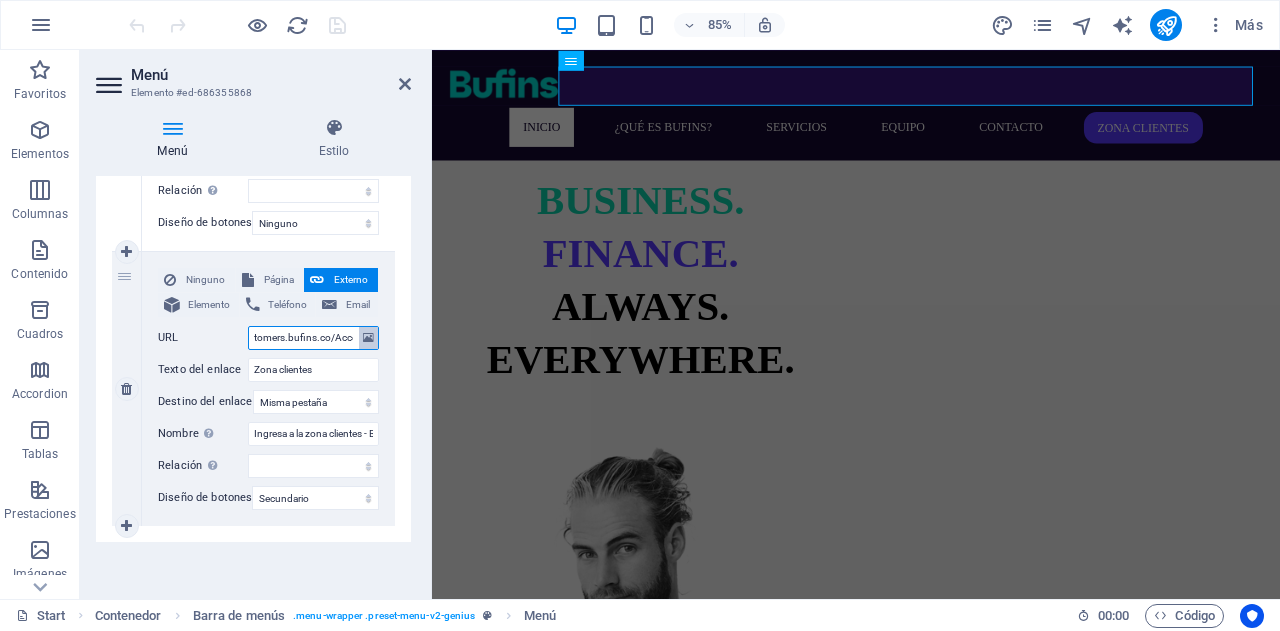 select 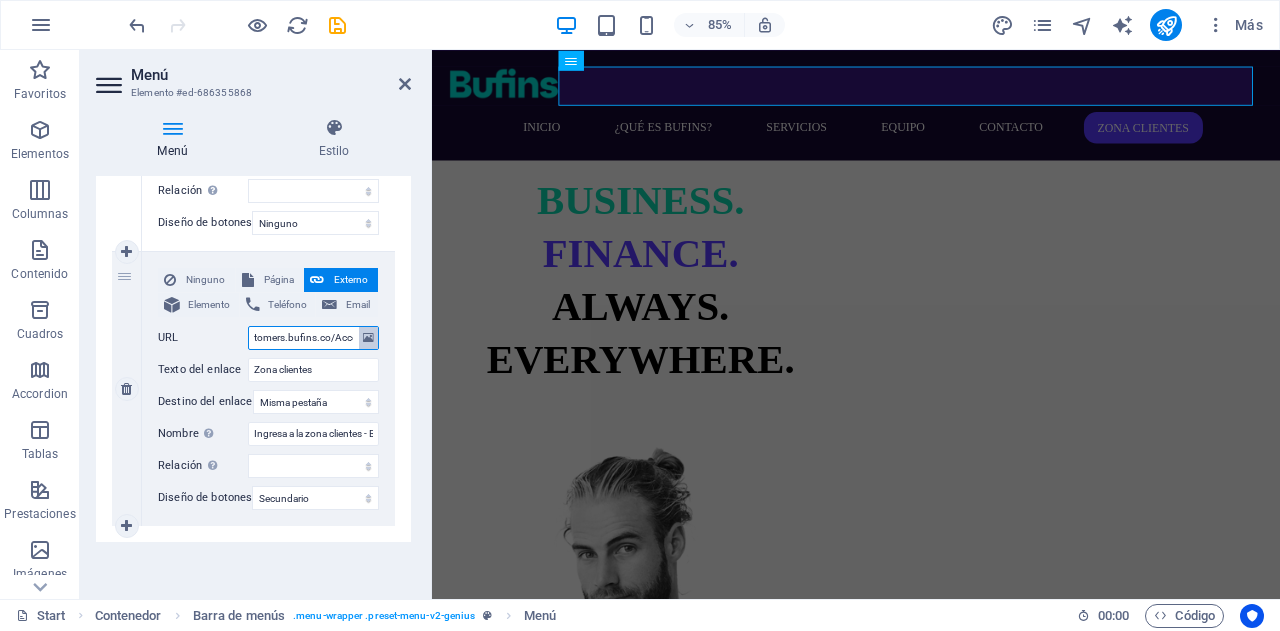 type on "https://customers.bufins.com/Acceso/Login" 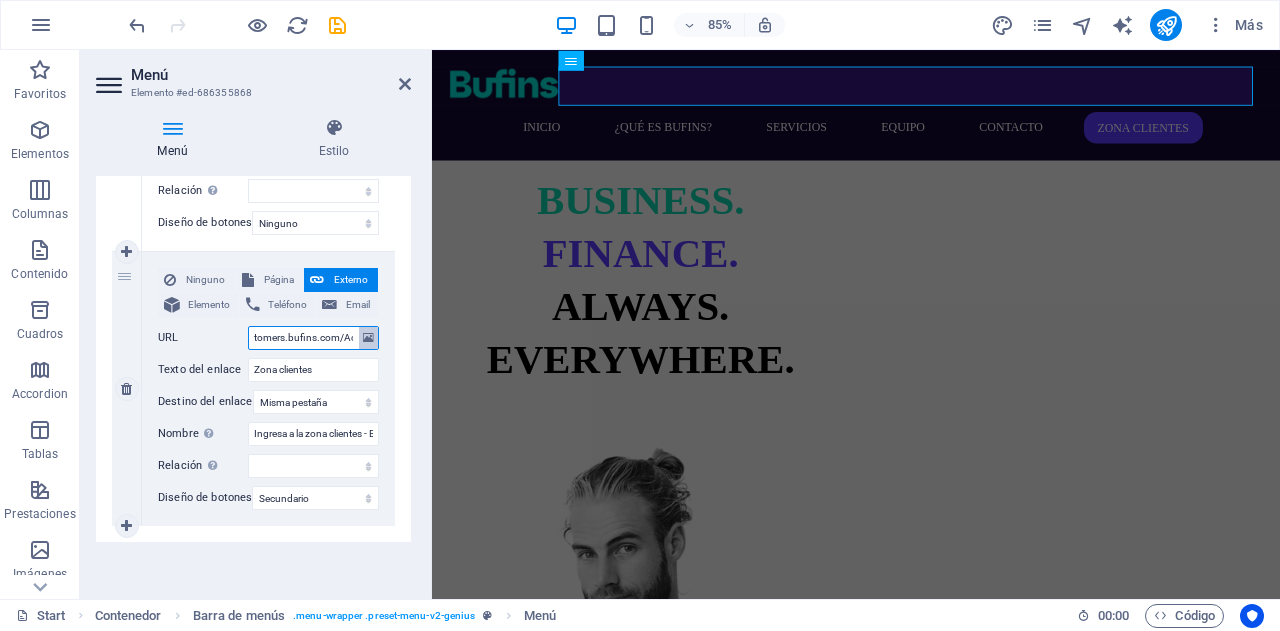 select 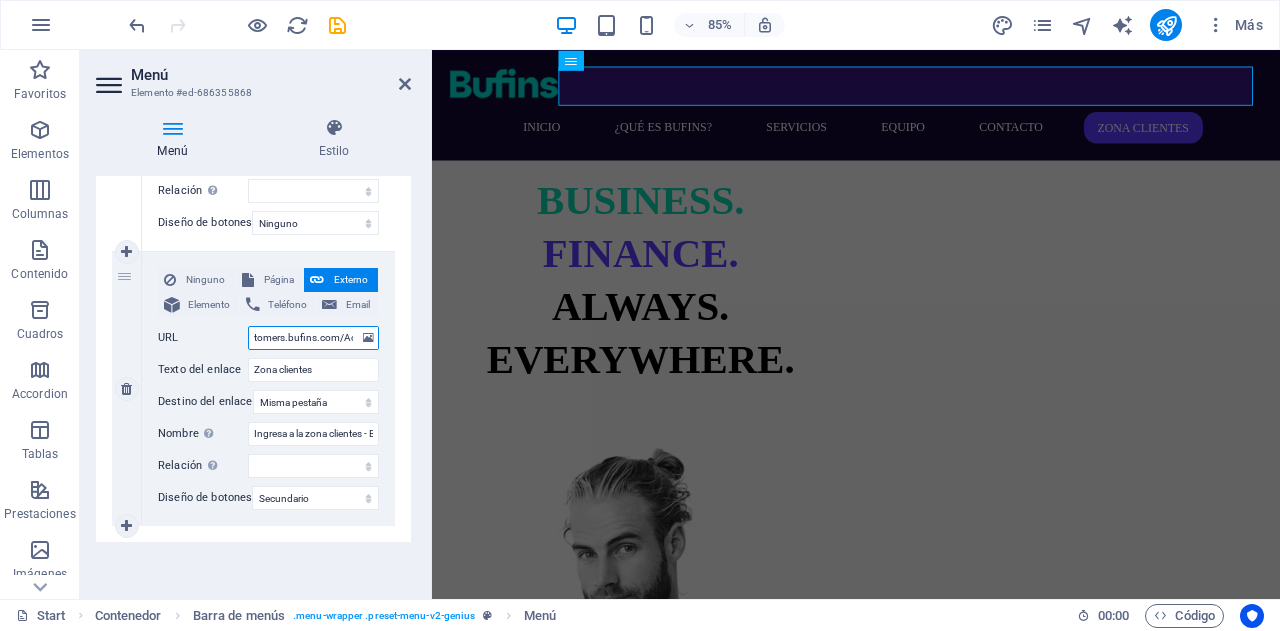 type on "https://customers.bufins.com/Acceso/Login" 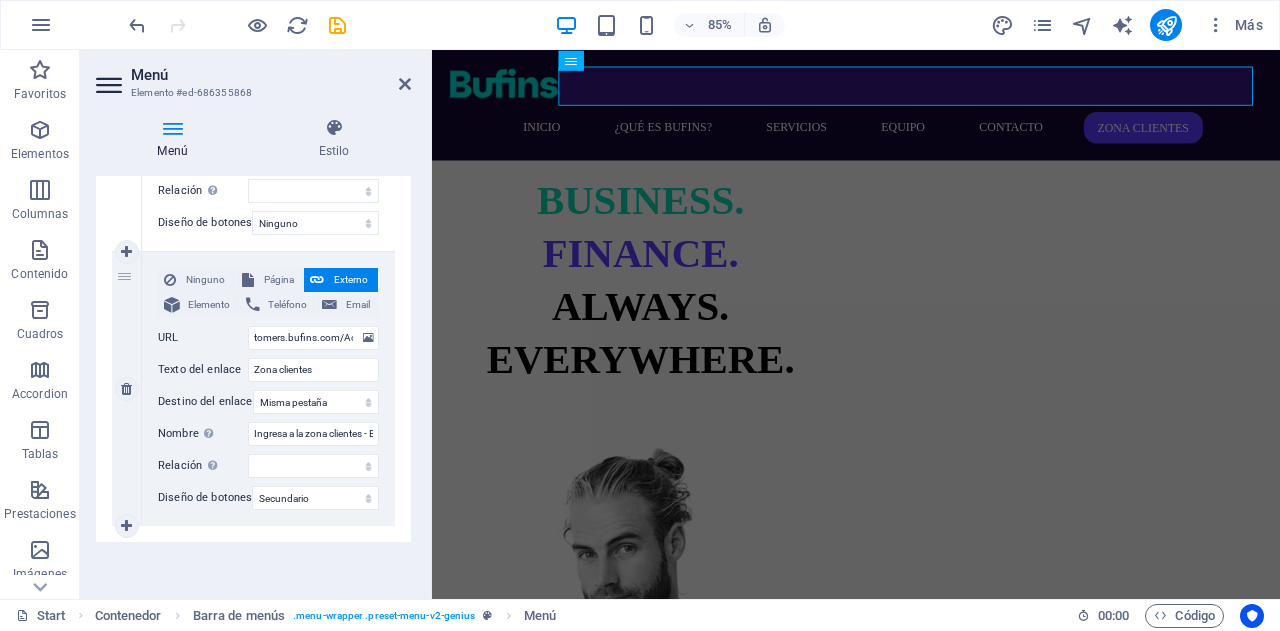 scroll, scrollTop: 0, scrollLeft: 0, axis: both 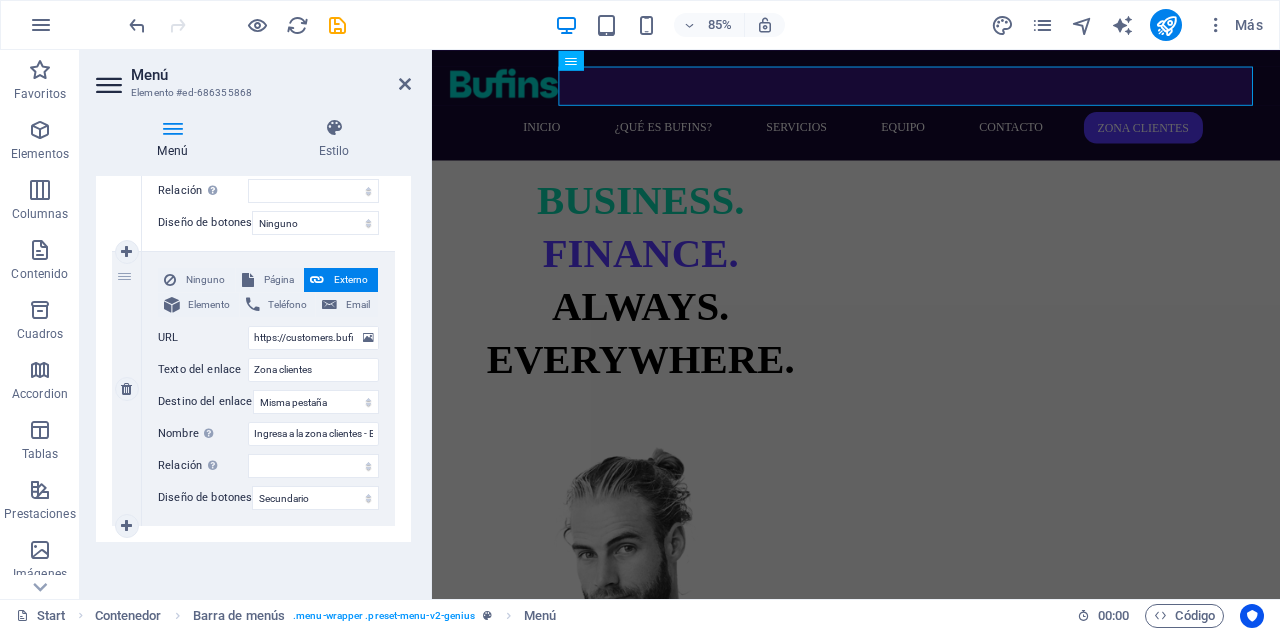 click on "Ninguno Página Externo Elemento Teléfono Email Página Start Subpage Legal Notice Privacy Elemento
URL https://customers.bufins.com/Acceso/Login Teléfono Email Texto del enlace Zona clientes Destino del enlace Nueva pestaña Misma pestaña Superposición Nombre Una descripción adicional del enlace no debería ser igual al texto del enlace. El título suele mostrarse como un texto de información cuando se mueve el ratón por encima del elemento. Déjalo en blanco en caso de dudas. Ingresa a la zona clientes - BUFINS Relación Define la  relación de este enlace con el destino del enlace . Por ejemplo, el valor "nofollow" indica a los buscadores que no sigan al enlace. Puede dejarse vacío. alternativo autor marcador externo ayuda licencia siguiente nofollow noreferrer noopener ant buscar etiqueta Diseño de botones Ninguno Predeterminado Principal Secundario" at bounding box center [268, 389] 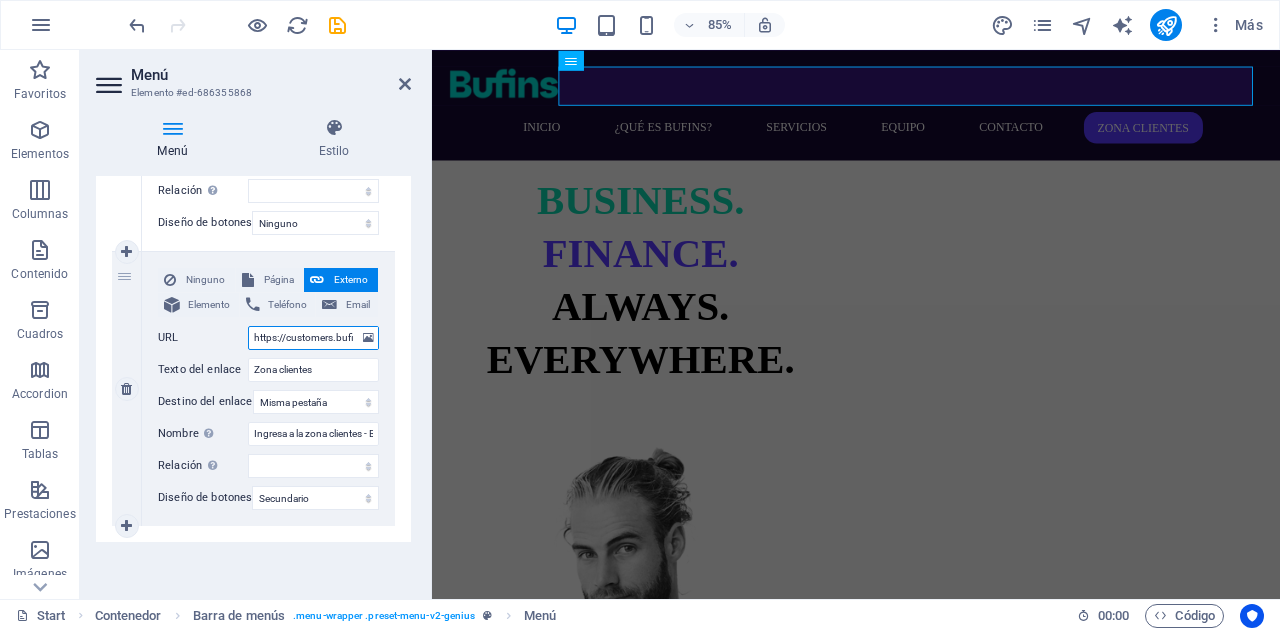 click on "https://customers.bufins.com/Acceso/Login" at bounding box center (313, 338) 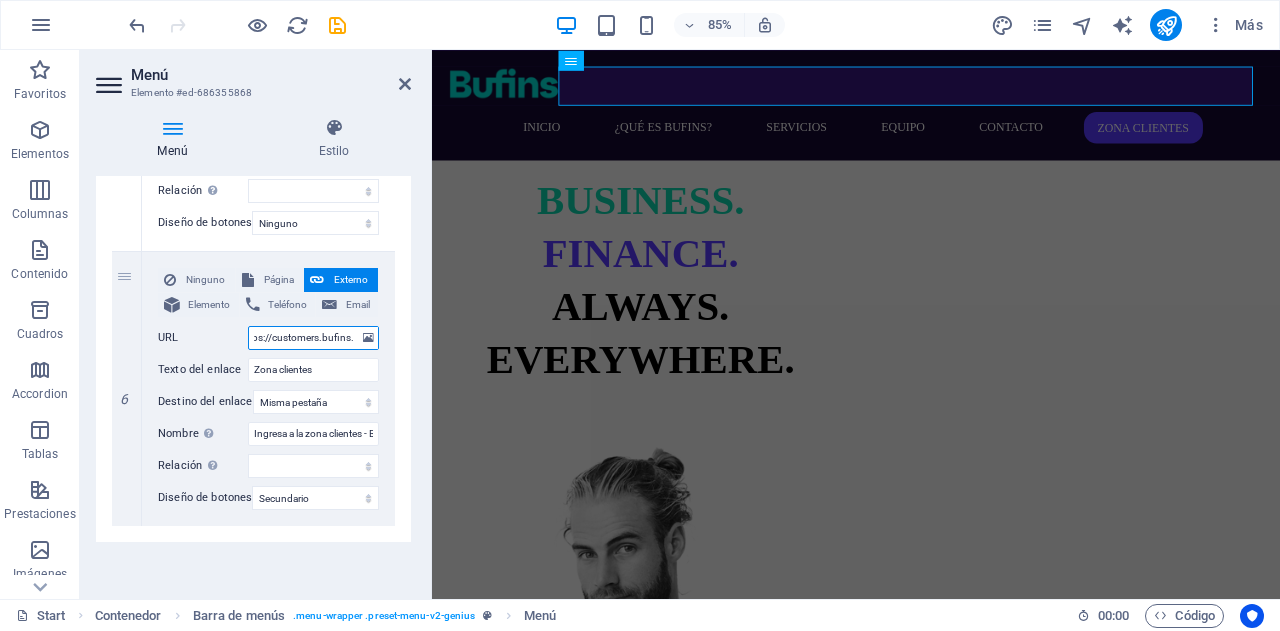 scroll, scrollTop: 0, scrollLeft: 17, axis: horizontal 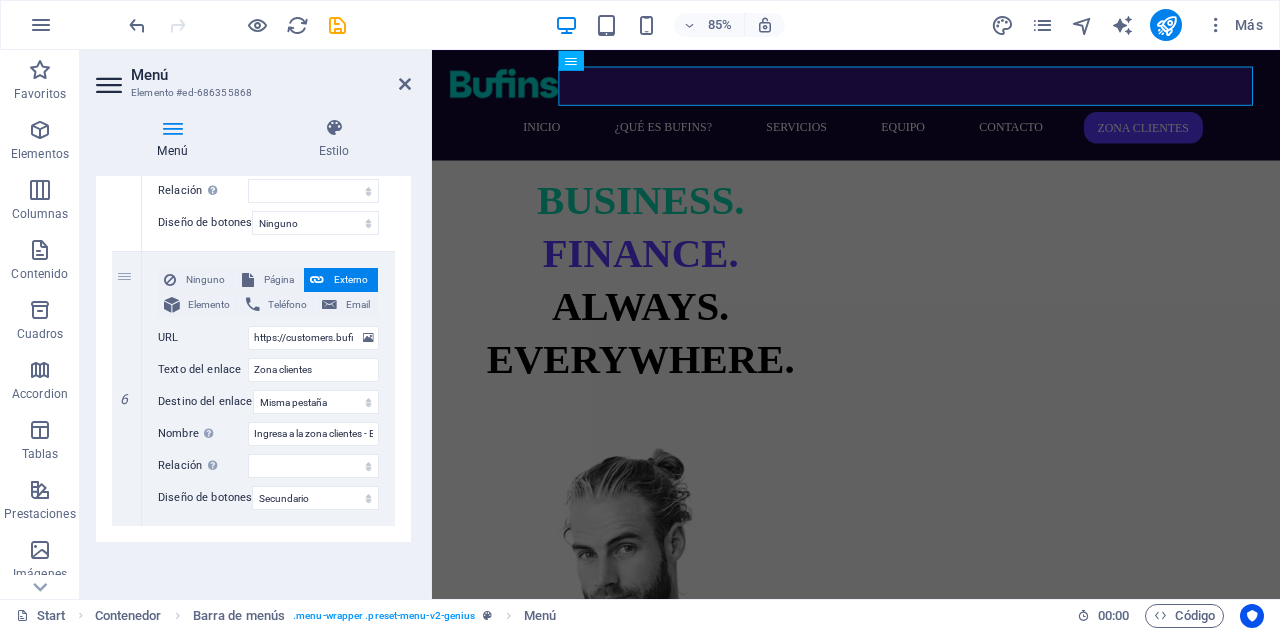 click on "1 Ninguno Página Externo Elemento Teléfono Email Página Start Subpage Legal Notice Privacy Elemento
URL /#home Teléfono Email Texto del enlace Inicio Destino del enlace Nueva pestaña Misma pestaña Superposición Nombre Una descripción adicional del enlace no debería ser igual al texto del enlace. El título suele mostrarse como un texto de información cuando se mueve el ratón por encima del elemento. Déjalo en blanco en caso de dudas. Relación Define la  relación de este enlace con el destino del enlace . Por ejemplo, el valor "nofollow" indica a los buscadores que no sigan al enlace. Puede dejarse vacío. alternativo autor marcador externo ayuda licencia siguiente nofollow noreferrer noopener ant buscar etiqueta Diseño de botones Ninguno Predeterminado Principal Secundario 2 Ninguno Página Externo Elemento Teléfono Email Página Start Subpage Legal Notice Privacy Elemento
URL /#bufins Teléfono Email Texto del enlace ¿Qué es bufins? Nombre ant" at bounding box center [253, -299] 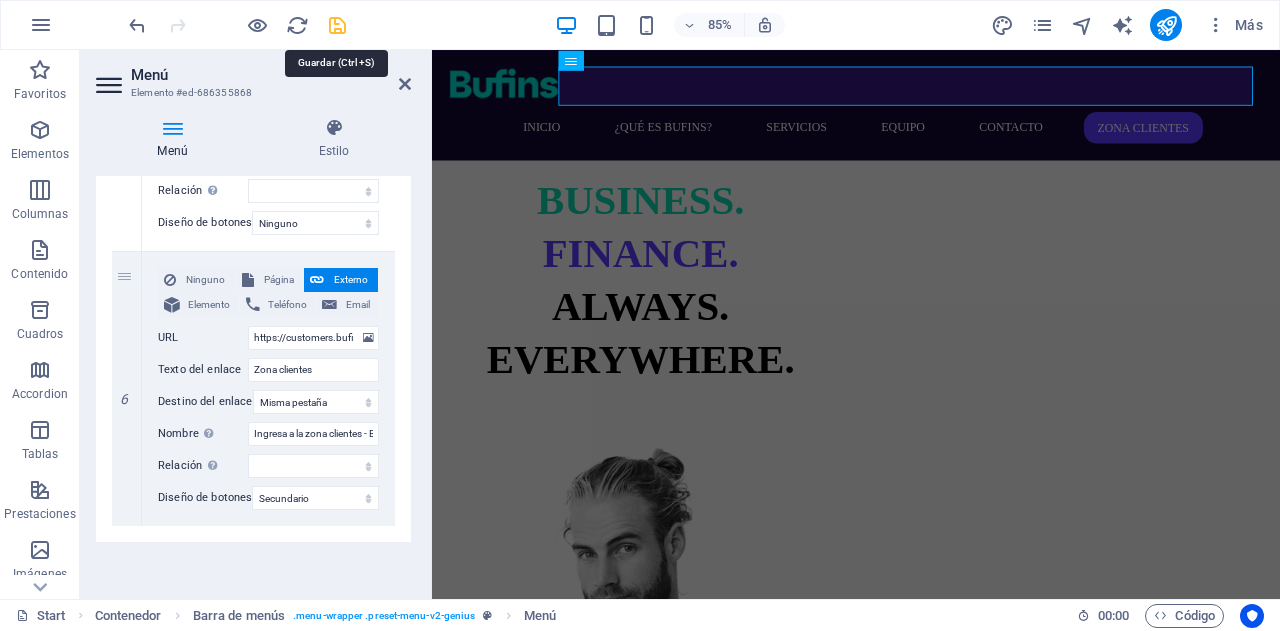 click at bounding box center (337, 25) 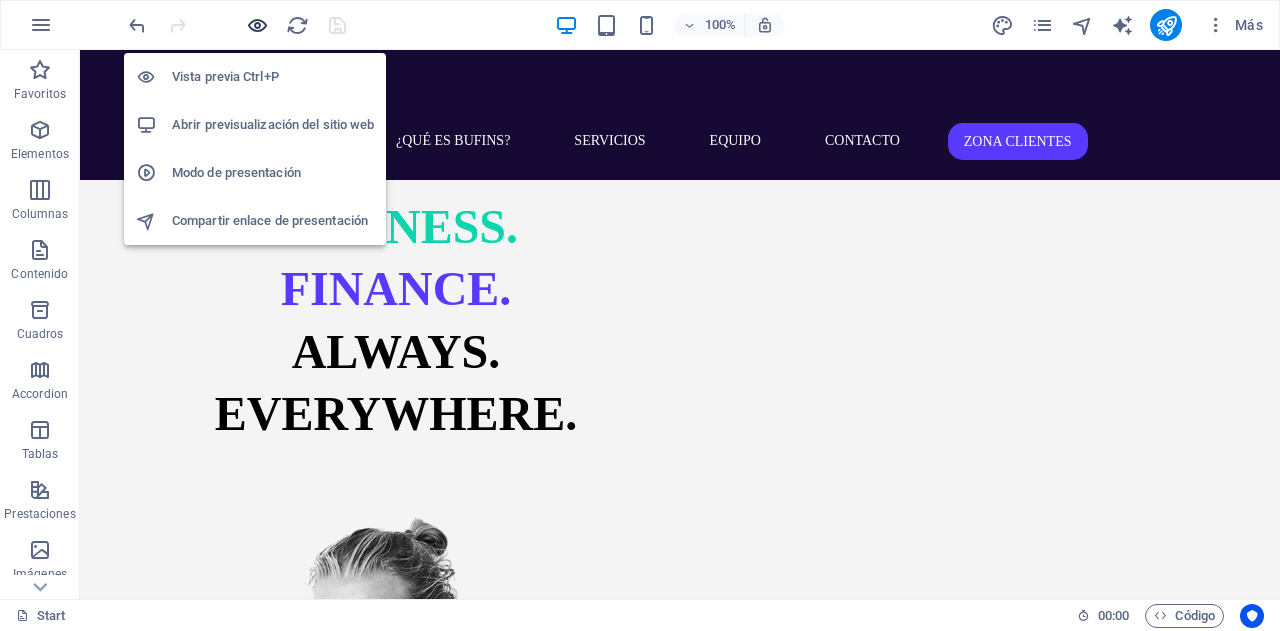 click at bounding box center (257, 25) 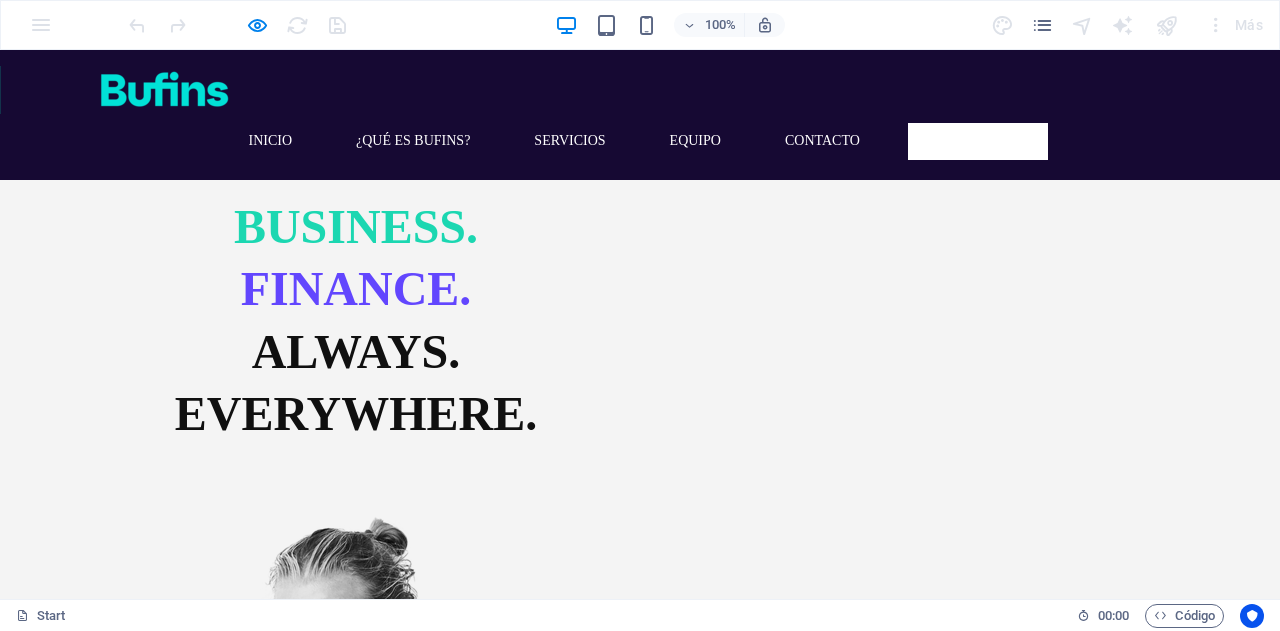 click on "Zona clientes" at bounding box center (978, 141) 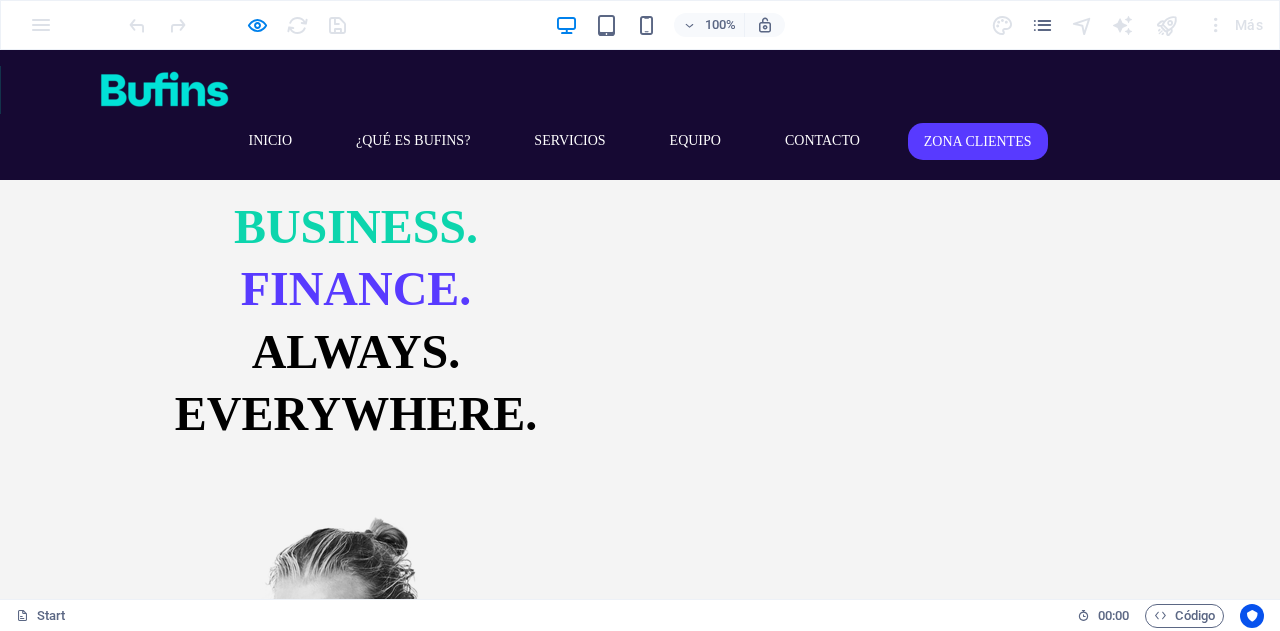 click at bounding box center [237, 25] 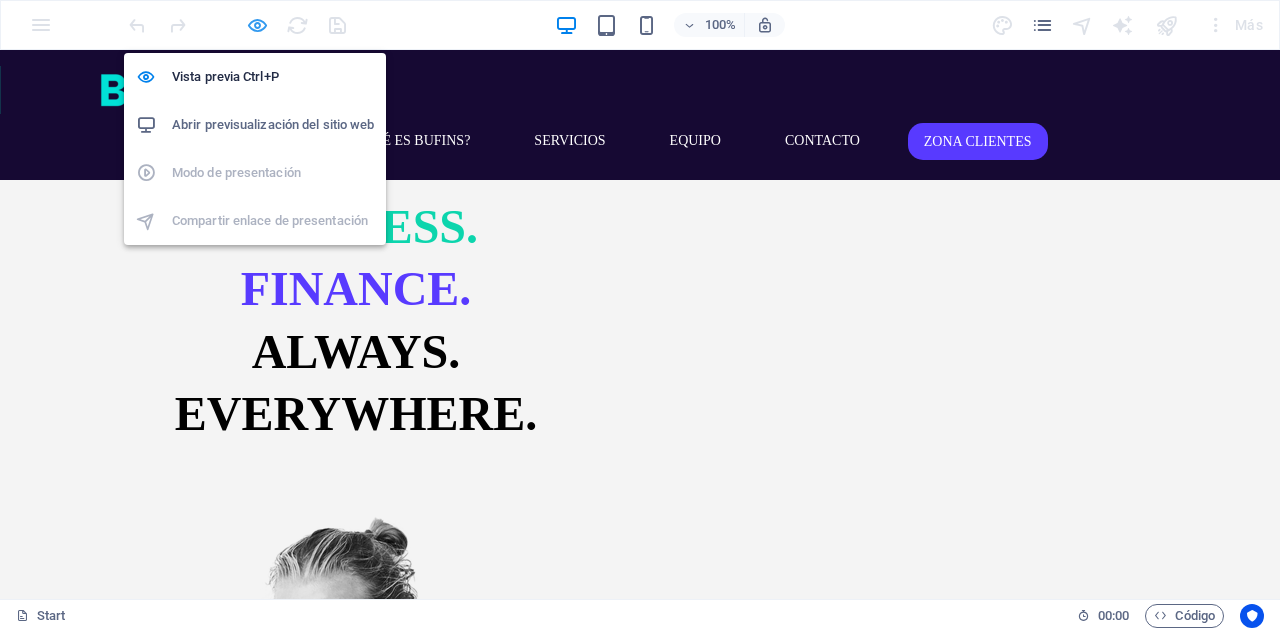 click at bounding box center (257, 25) 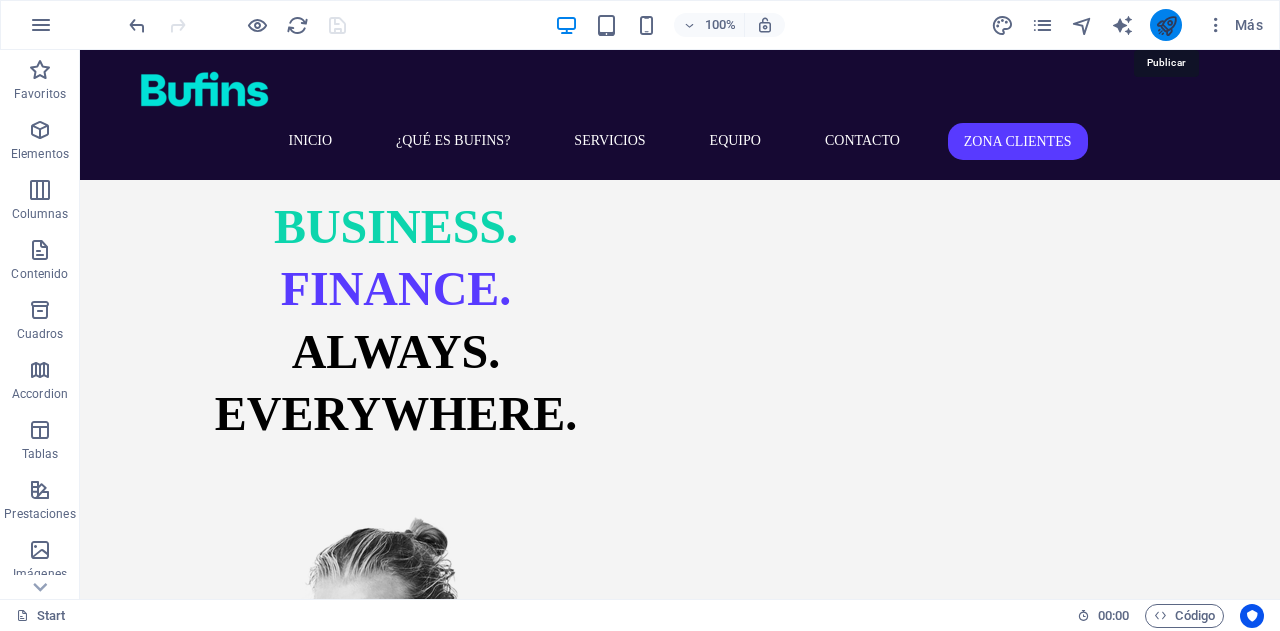click at bounding box center [1166, 25] 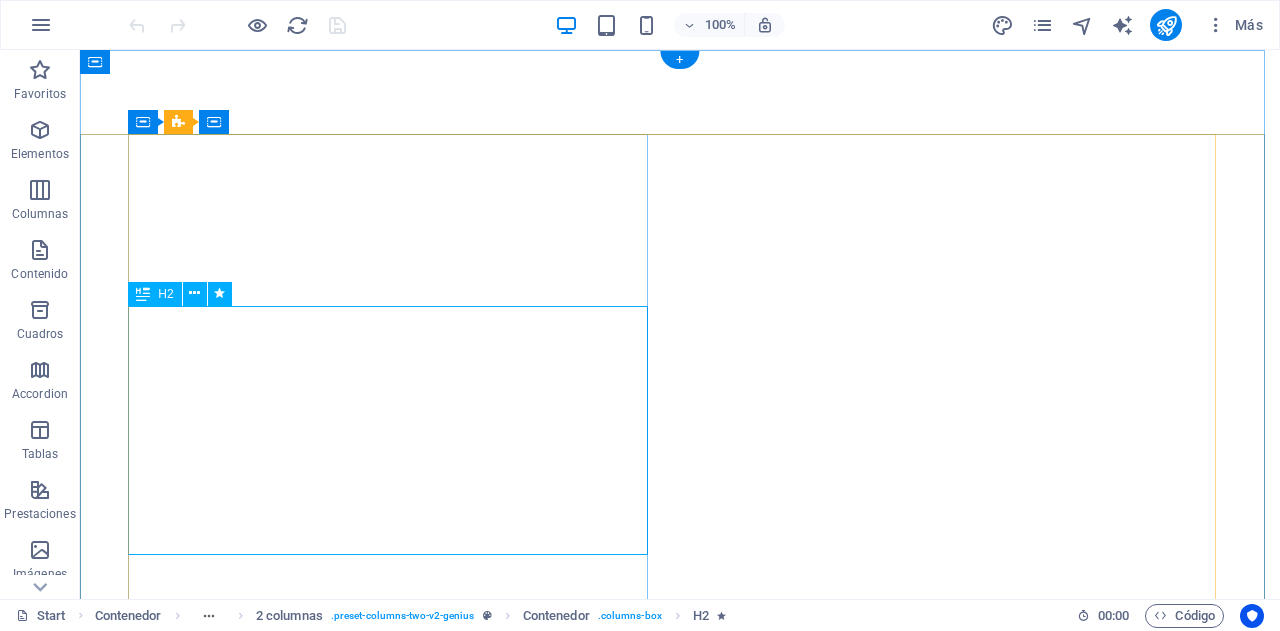 scroll, scrollTop: 0, scrollLeft: 0, axis: both 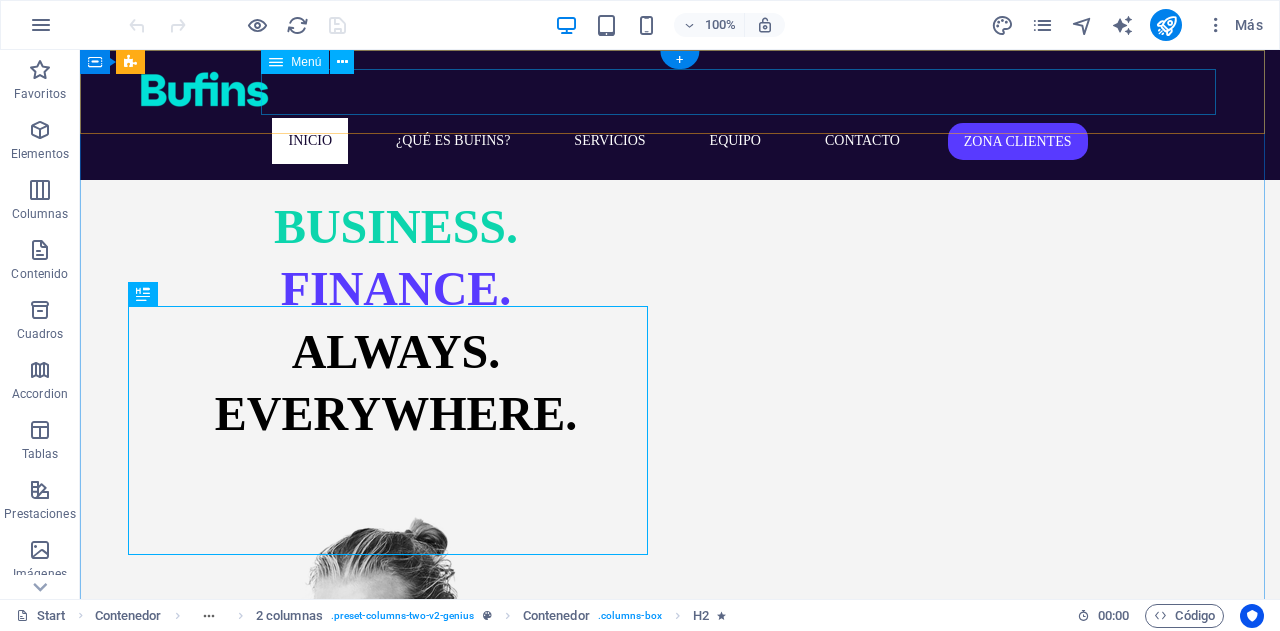 click on "Inicio ¿Qué es bufins? Servicios Equipo Contacto Zona clientes" at bounding box center (680, 141) 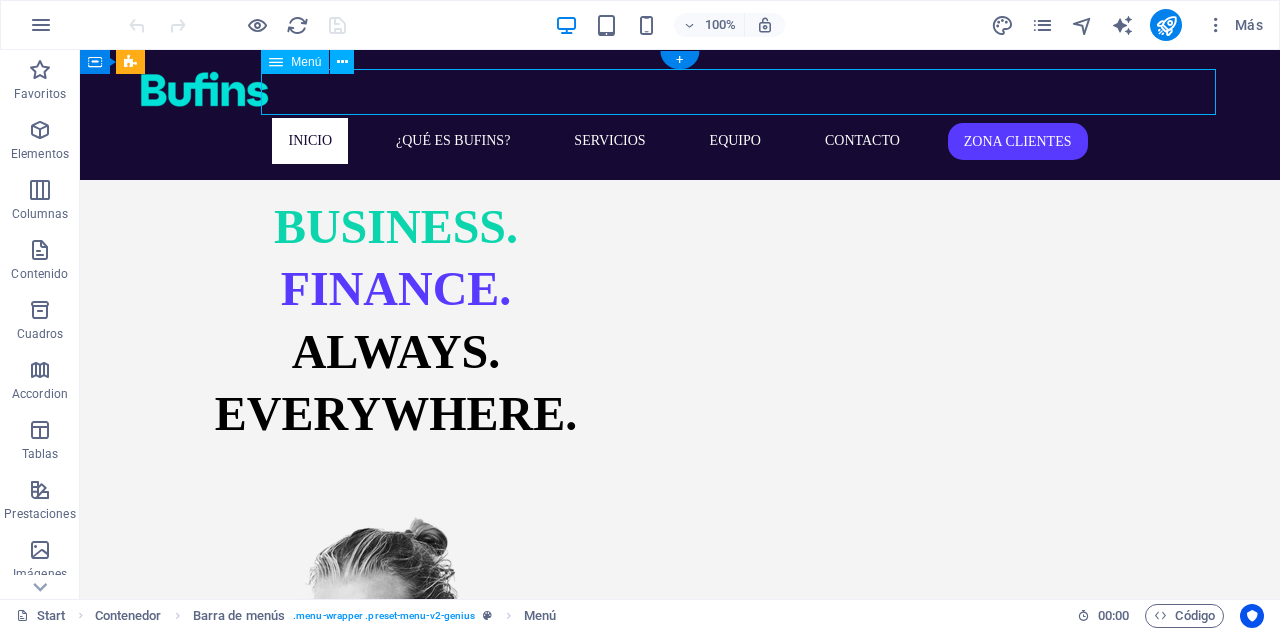 click on "Inicio ¿Qué es bufins? Servicios Equipo Contacto Zona clientes" at bounding box center [680, 141] 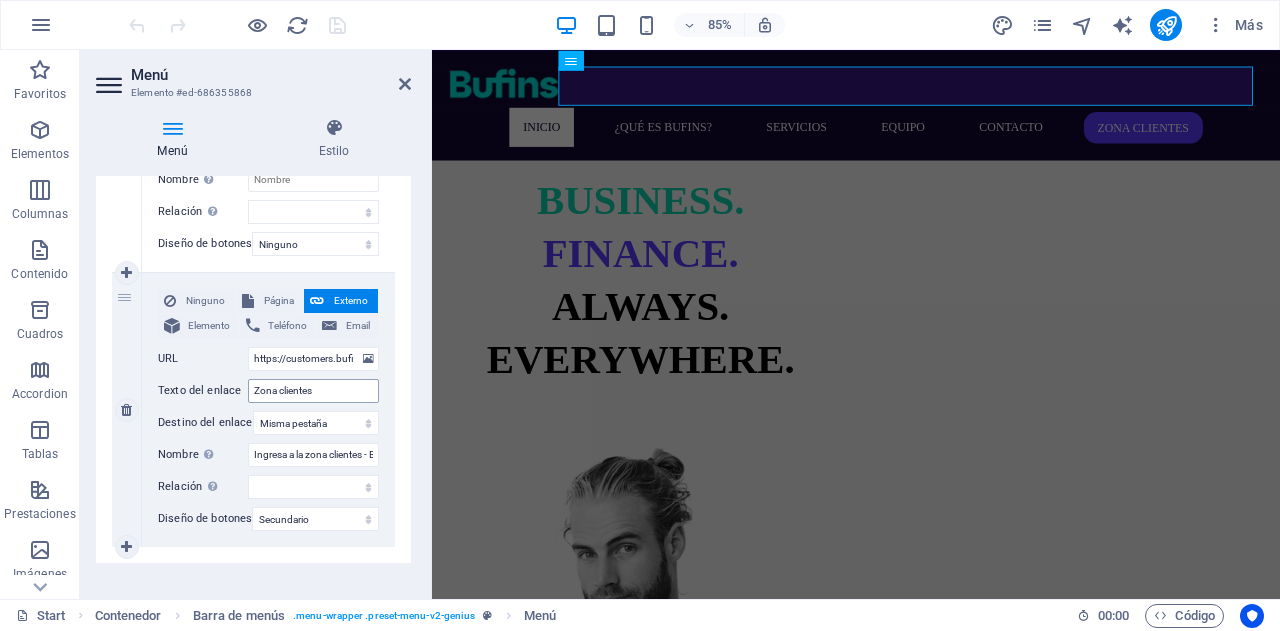 scroll, scrollTop: 1500, scrollLeft: 0, axis: vertical 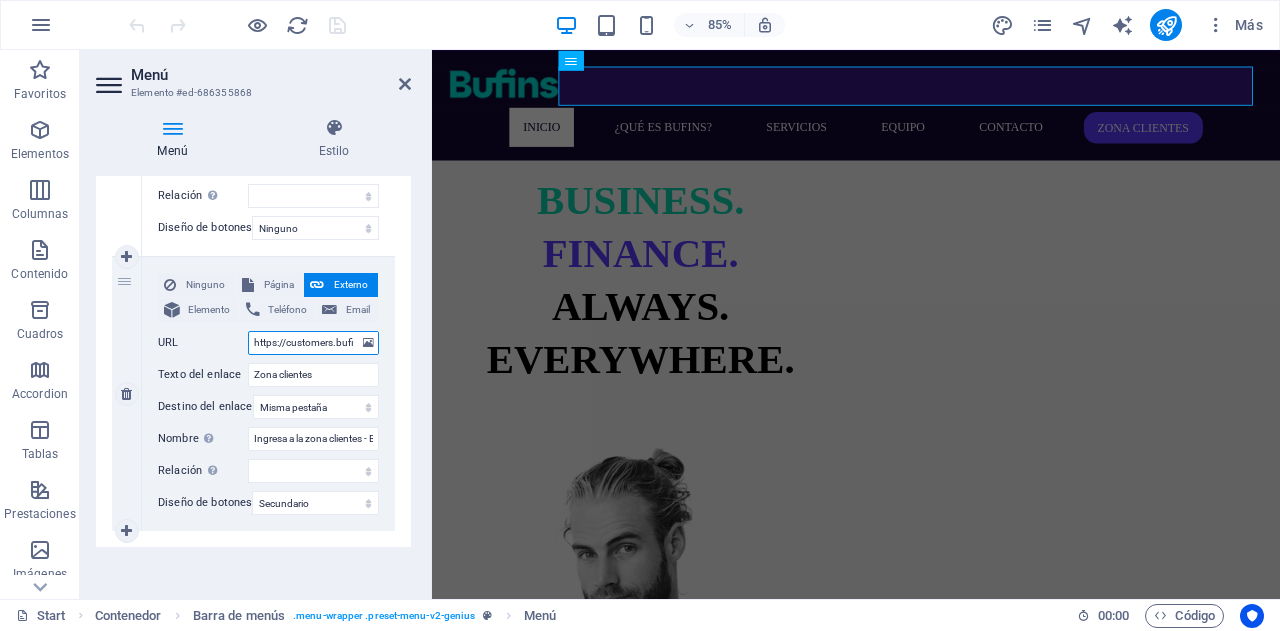 click on "https://customers.bufins.com/Acceso/Login" at bounding box center (313, 343) 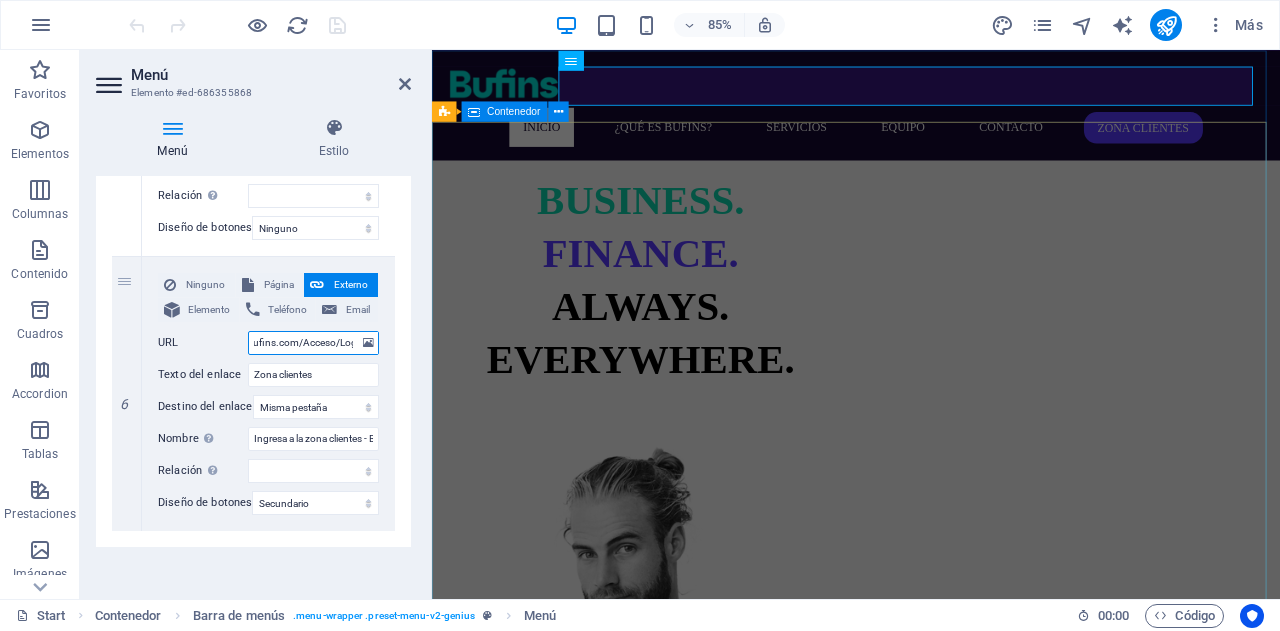 scroll, scrollTop: 0, scrollLeft: 102, axis: horizontal 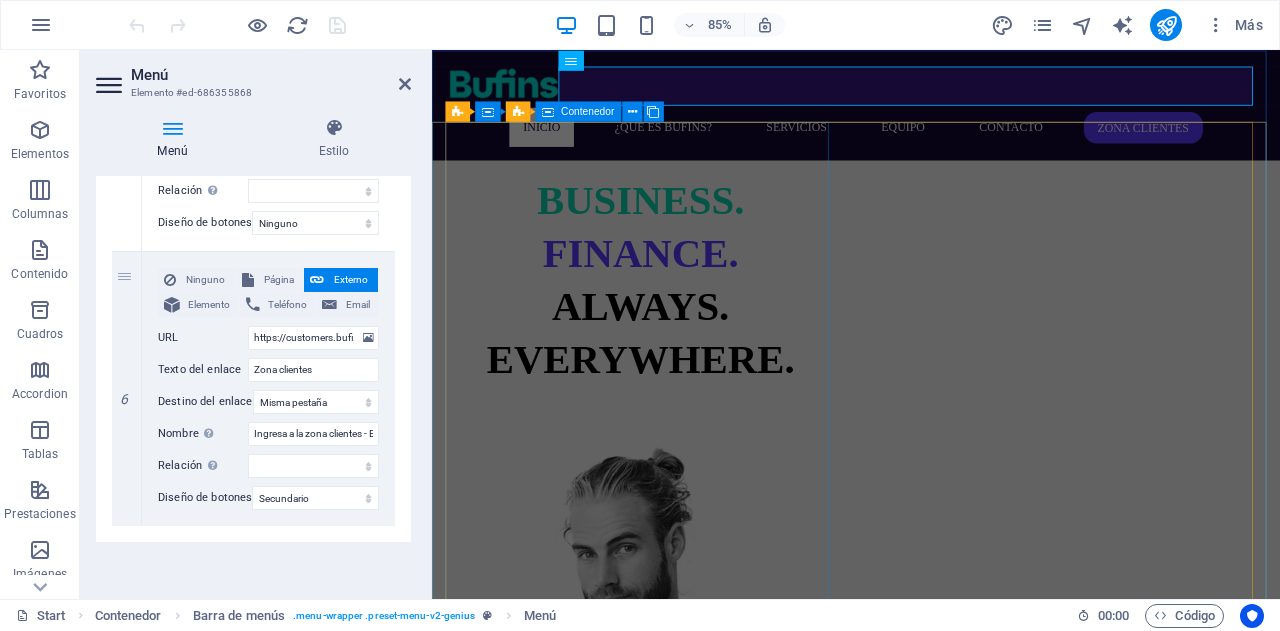 click on "BUSINESS.   FINANCE.   ALWAYS. EVERYWHERE." at bounding box center [677, 336] 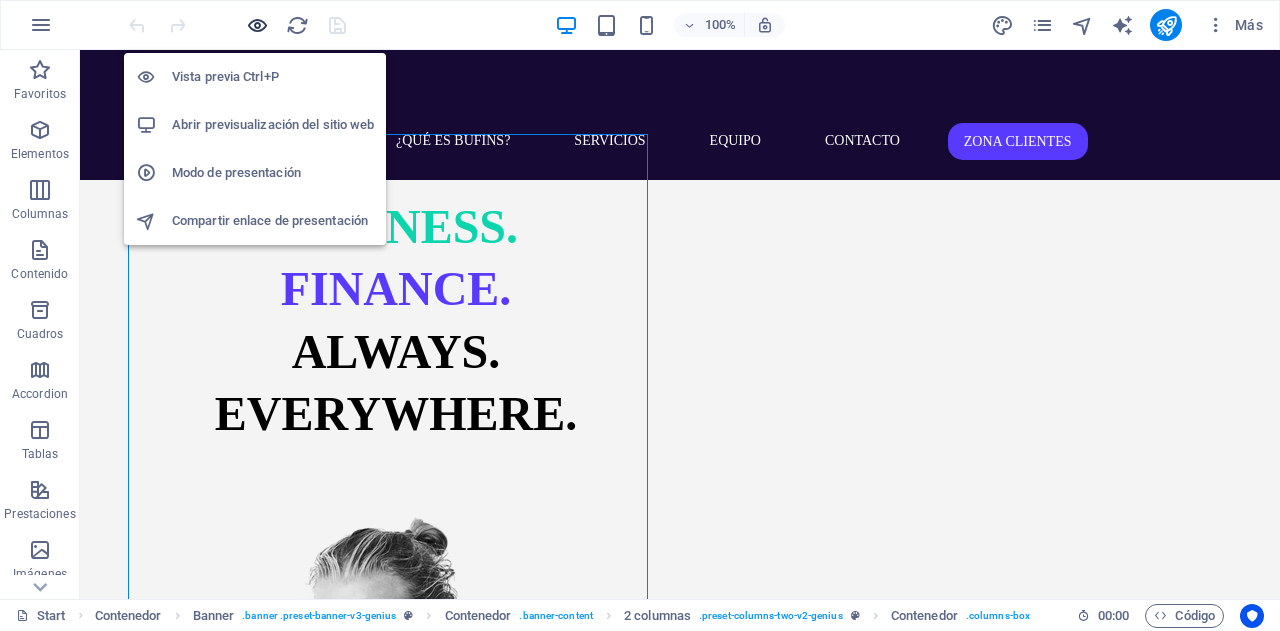 click at bounding box center (257, 25) 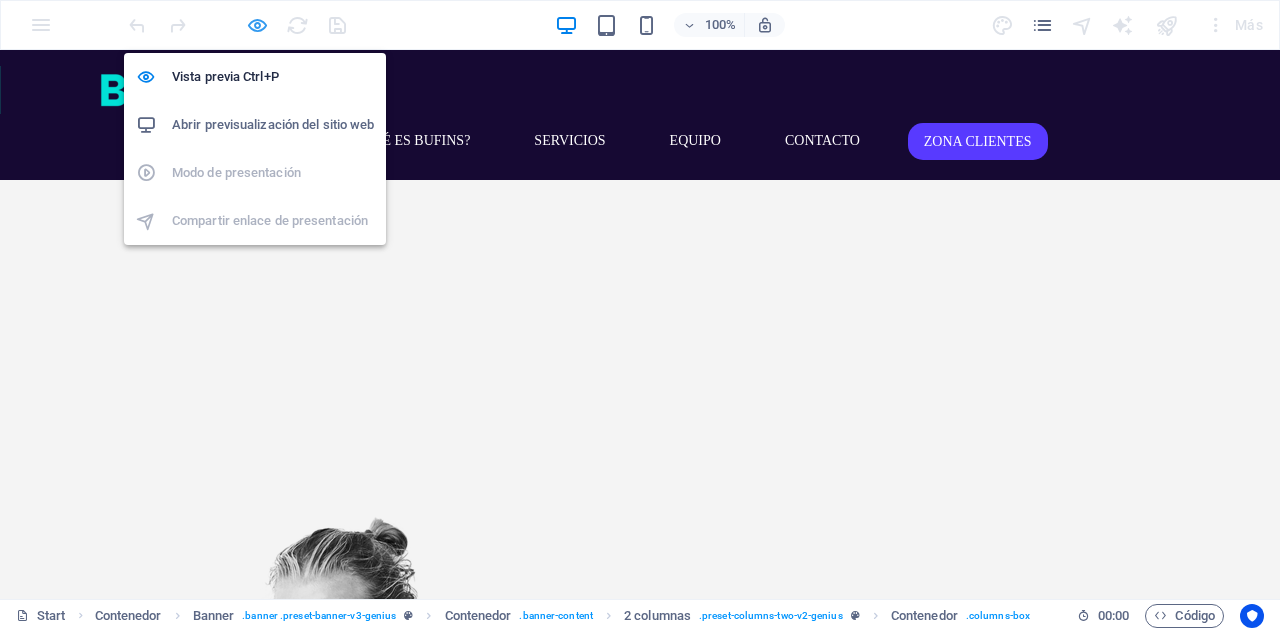 click at bounding box center (257, 25) 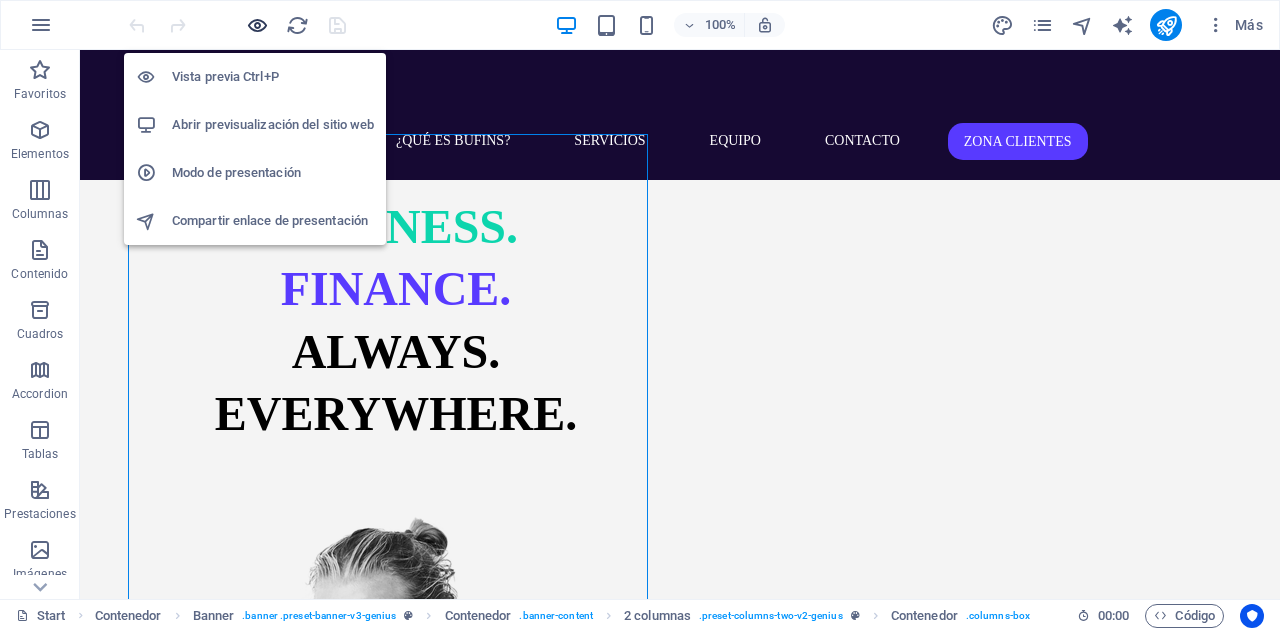 click at bounding box center (257, 25) 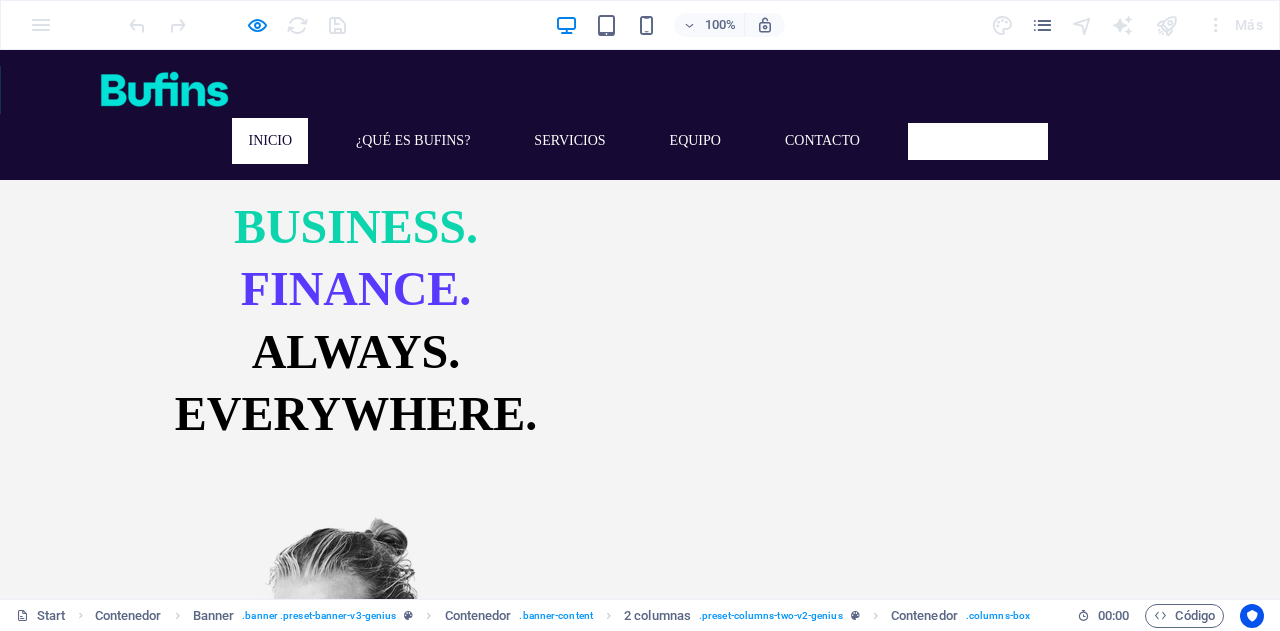 click on "Zona clientes" at bounding box center (978, 141) 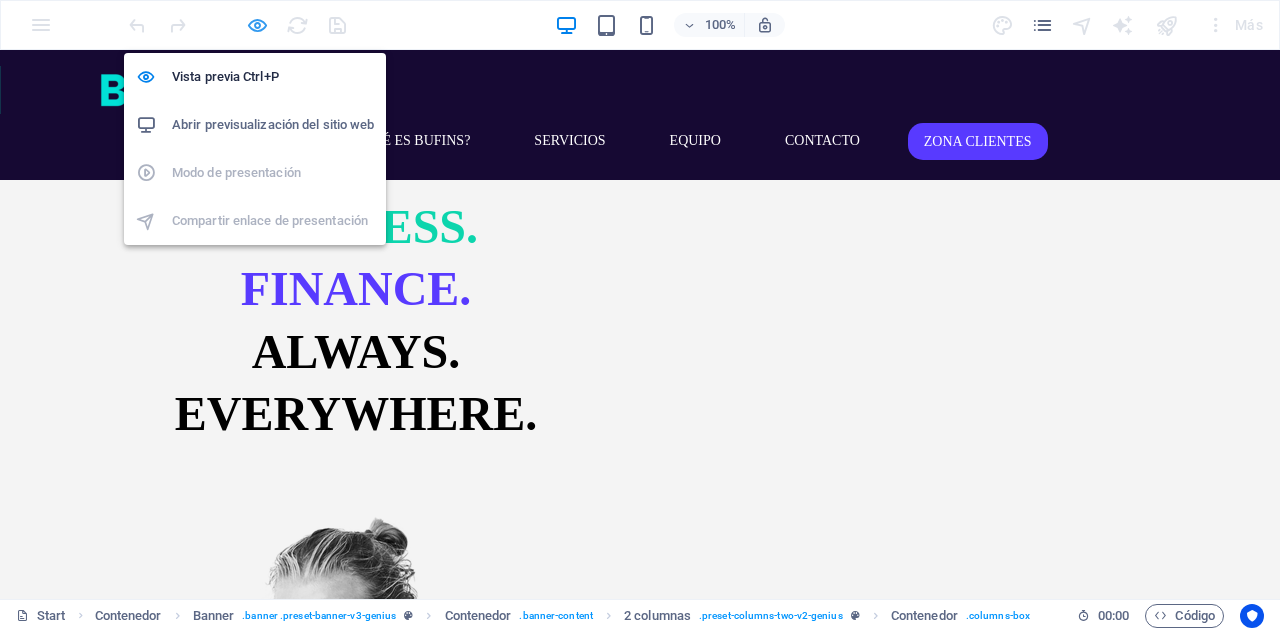 click at bounding box center [257, 25] 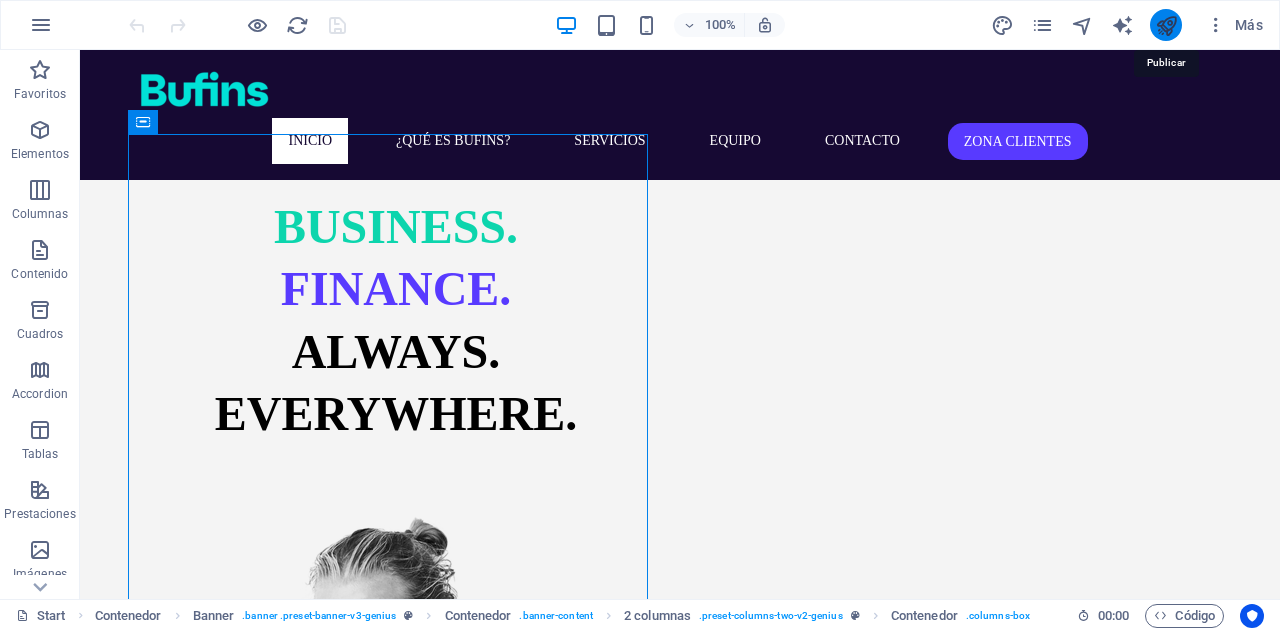 click at bounding box center [1166, 25] 